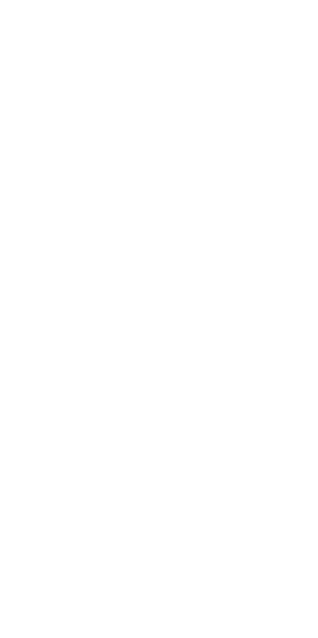 scroll, scrollTop: 0, scrollLeft: 0, axis: both 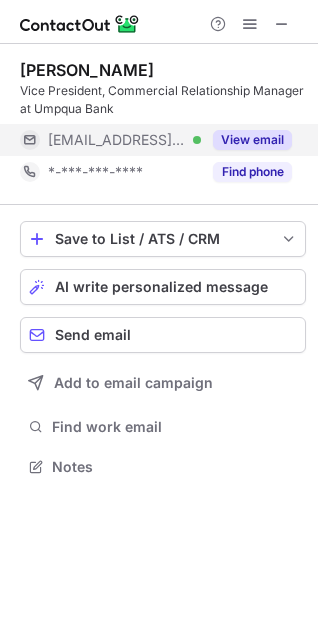 click on "View email" at bounding box center (252, 140) 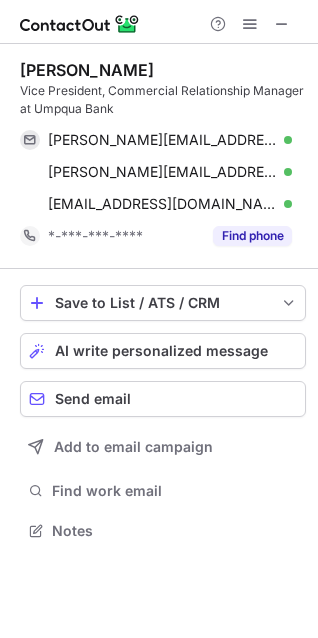 scroll, scrollTop: 10, scrollLeft: 10, axis: both 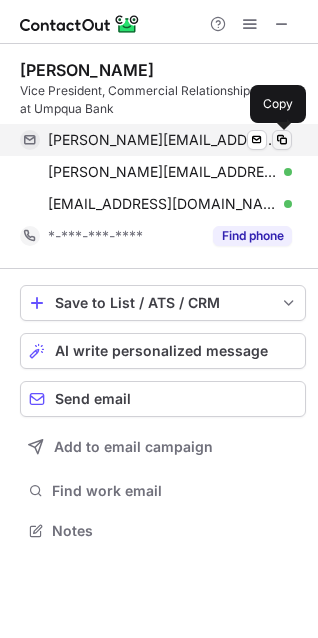 click at bounding box center [282, 140] 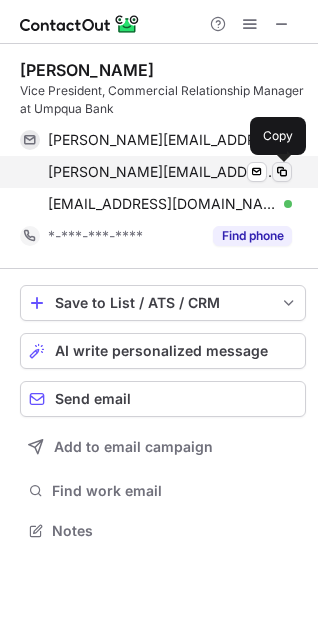 click at bounding box center (282, 172) 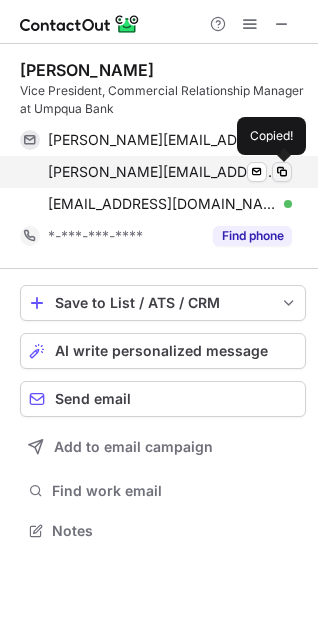 click at bounding box center [282, 172] 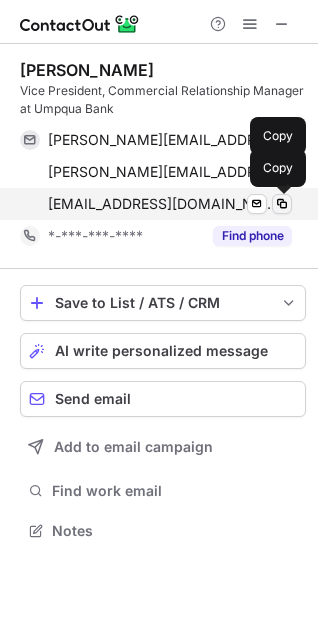 click at bounding box center (282, 204) 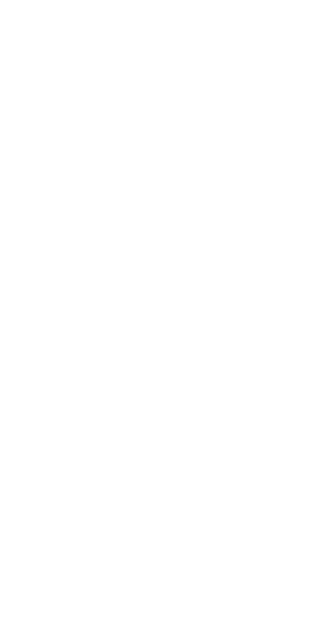 scroll, scrollTop: 0, scrollLeft: 0, axis: both 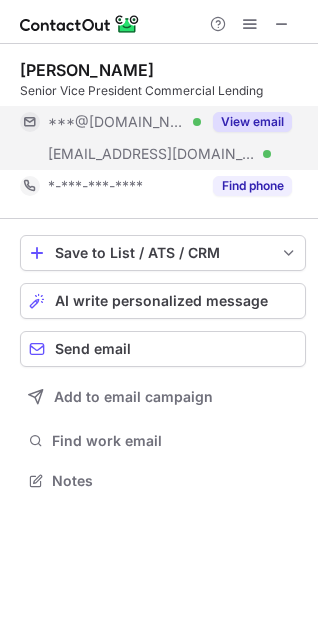 click on "View email" at bounding box center [252, 122] 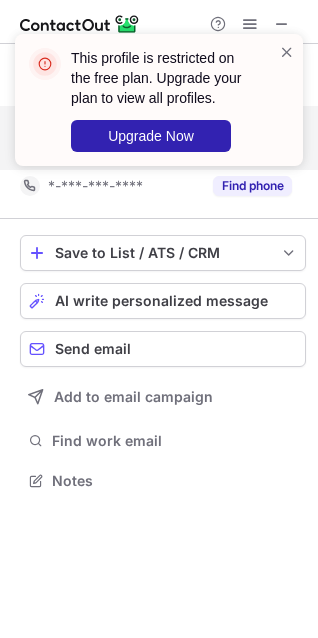 click at bounding box center (287, 100) 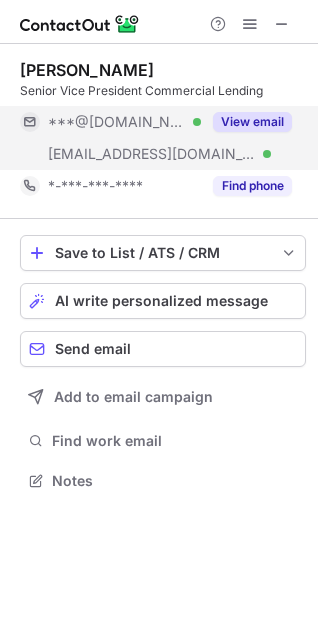 click at bounding box center [287, 52] 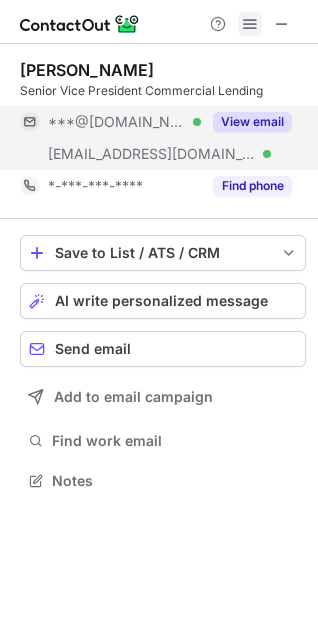 click at bounding box center (250, 24) 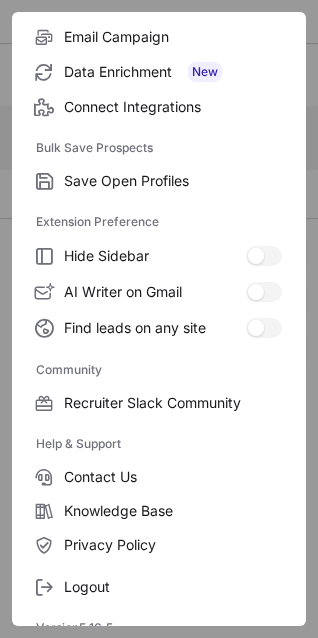 scroll, scrollTop: 269, scrollLeft: 0, axis: vertical 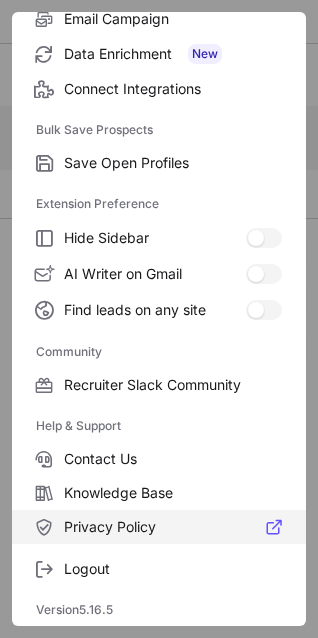click on "Privacy Policy" at bounding box center (173, 527) 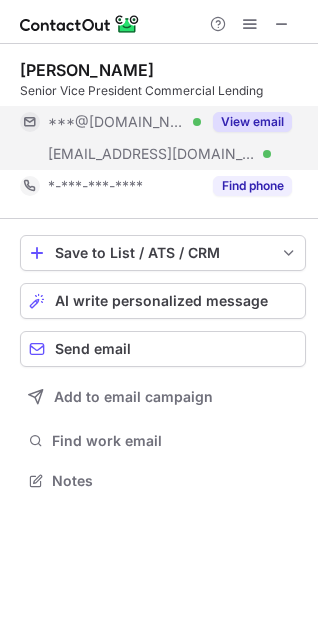 scroll, scrollTop: 10, scrollLeft: 10, axis: both 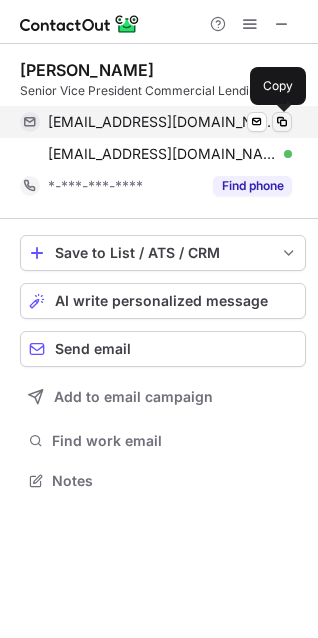 click at bounding box center (282, 122) 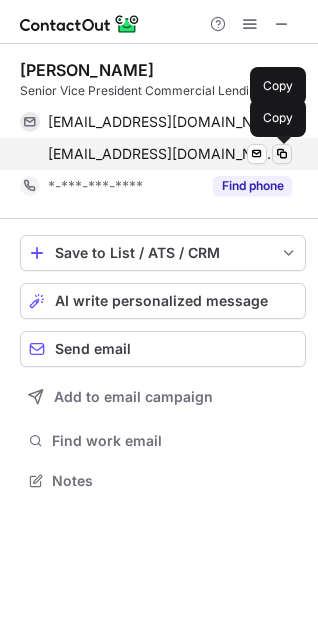 click at bounding box center [282, 154] 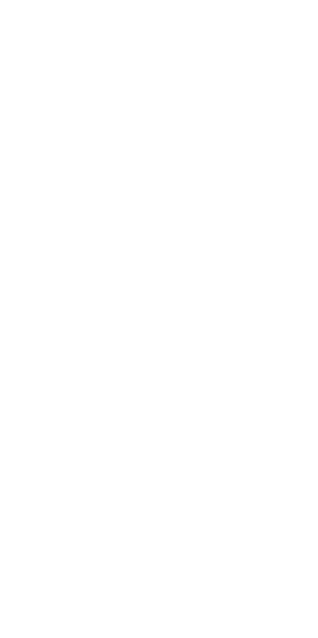 scroll, scrollTop: 0, scrollLeft: 0, axis: both 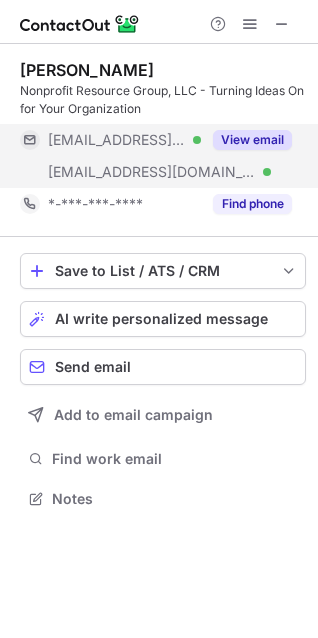 click on "View email" at bounding box center [252, 140] 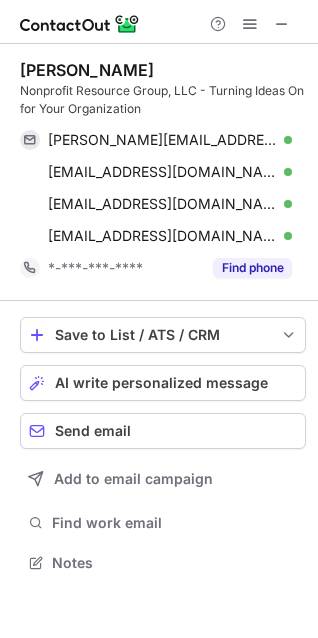 scroll, scrollTop: 10, scrollLeft: 10, axis: both 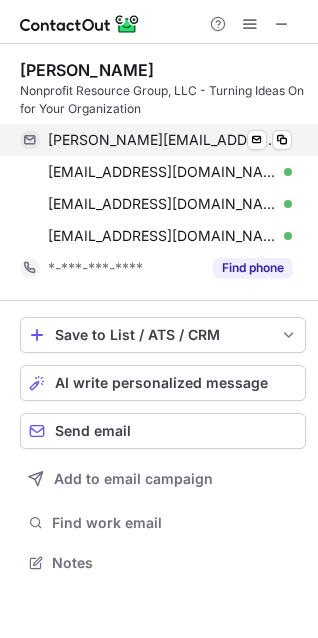 click on "[PERSON_NAME][EMAIL_ADDRESS][DOMAIN_NAME] Verified Send email Copy" at bounding box center [156, 140] 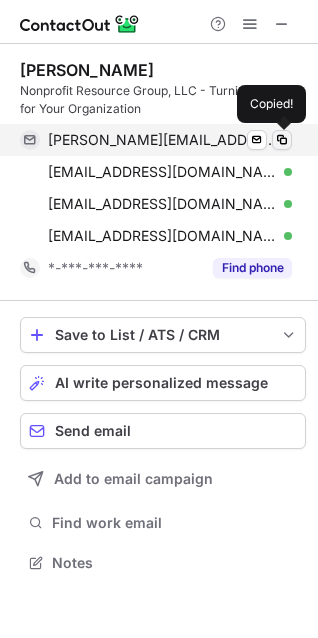 click at bounding box center [282, 140] 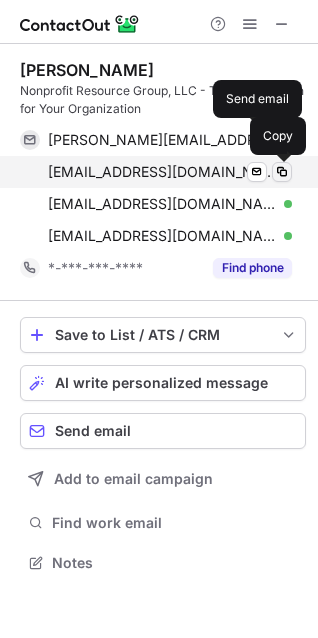click at bounding box center [282, 172] 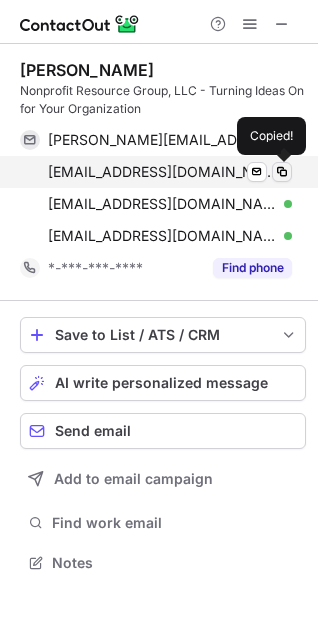 click at bounding box center [282, 172] 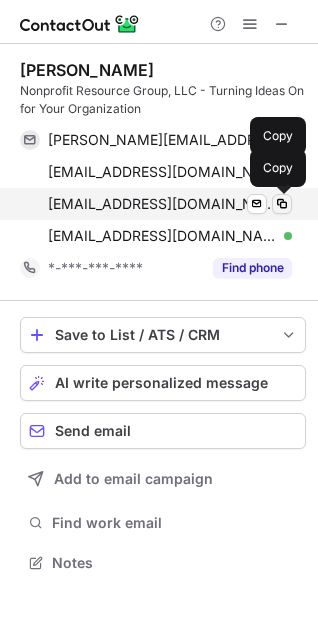 click at bounding box center [282, 204] 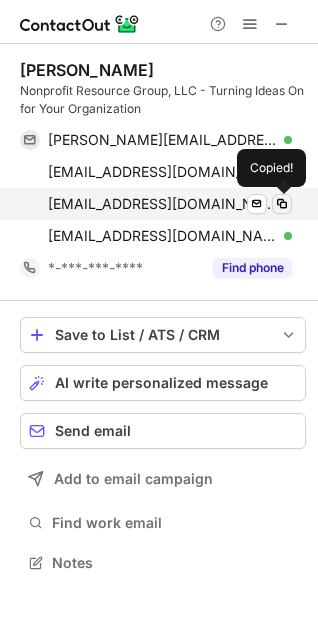 click at bounding box center [282, 204] 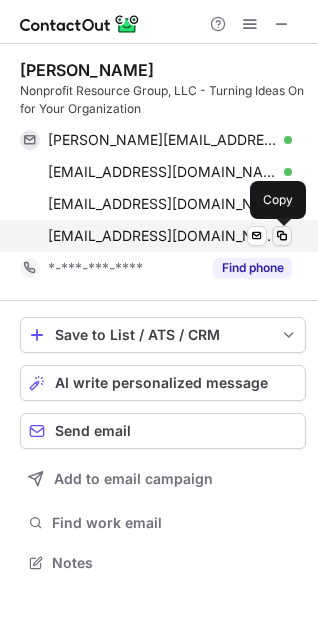 click at bounding box center [282, 236] 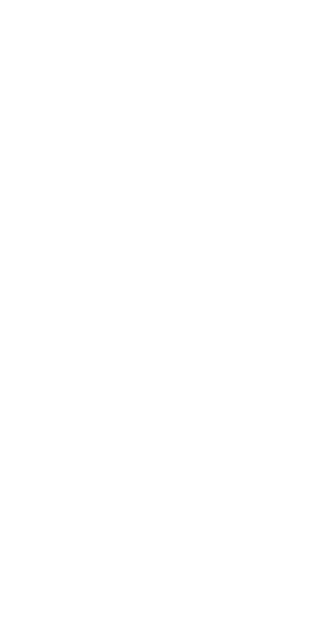 scroll, scrollTop: 0, scrollLeft: 0, axis: both 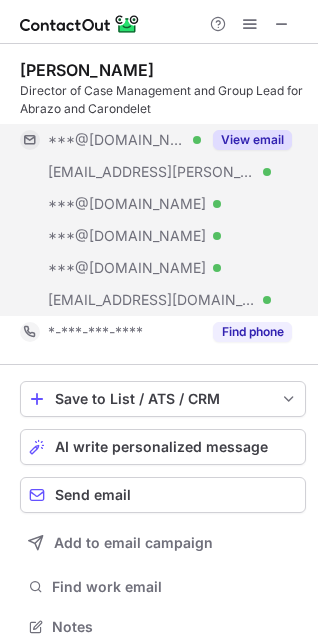 click on "View email" at bounding box center [252, 140] 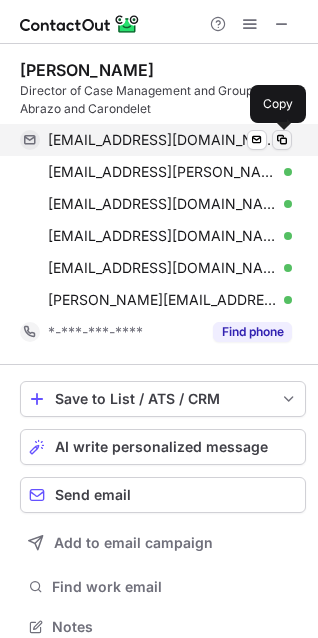 click at bounding box center [282, 140] 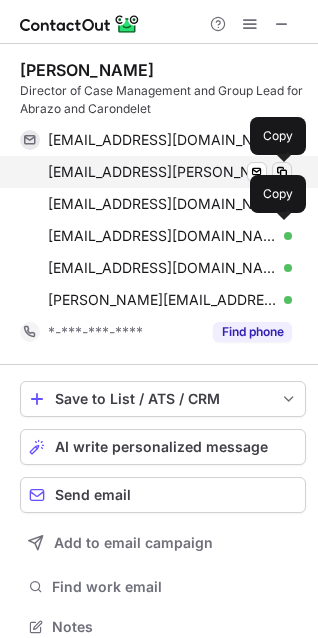 click at bounding box center [282, 172] 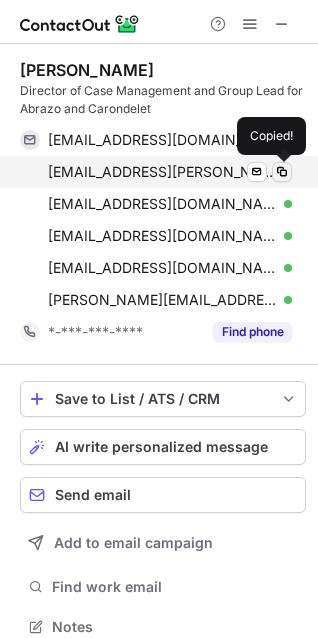 click at bounding box center [282, 172] 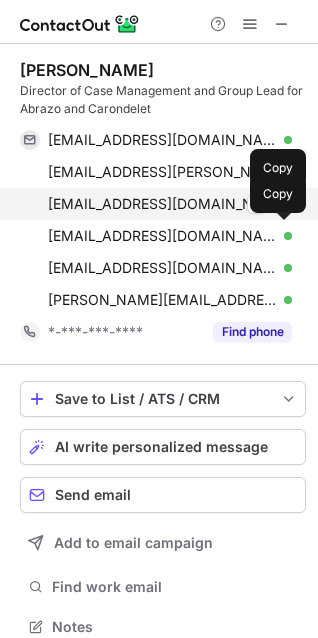 click at bounding box center [282, 204] 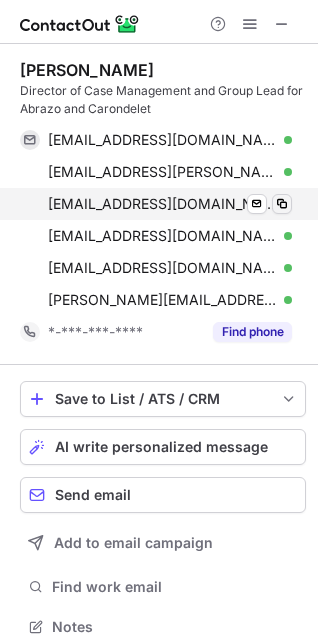 click at bounding box center [282, 204] 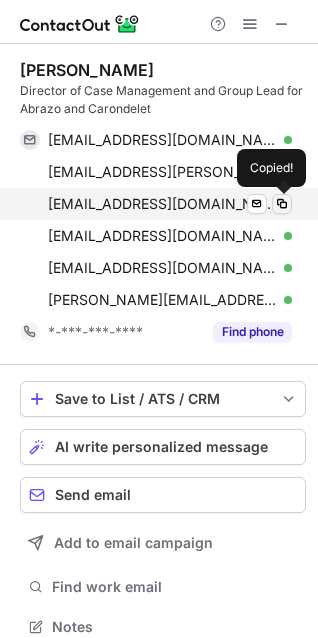 click at bounding box center [282, 204] 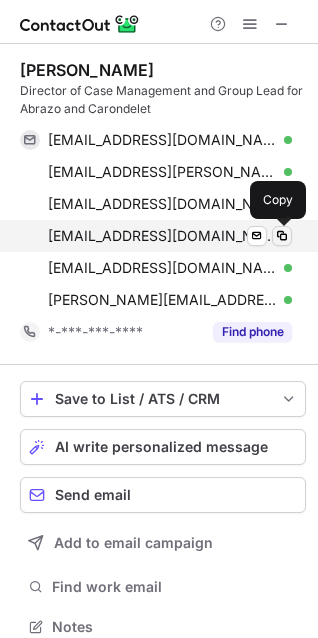 click at bounding box center (282, 236) 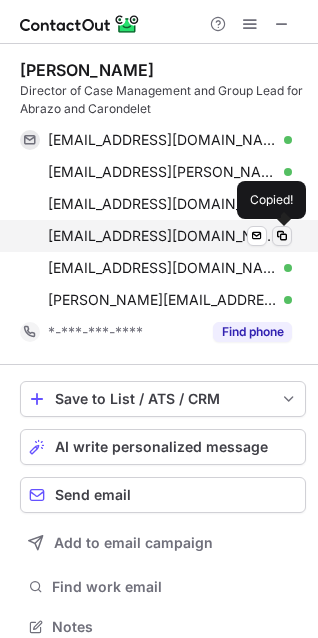 click at bounding box center (282, 236) 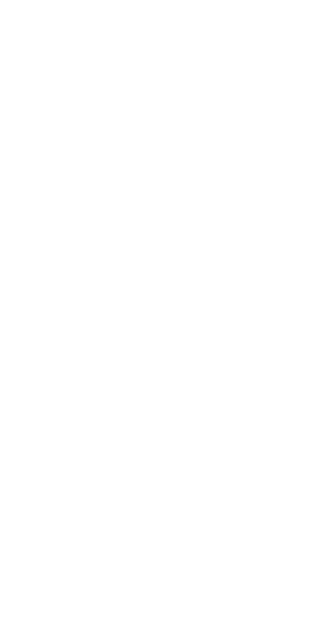 scroll, scrollTop: 0, scrollLeft: 0, axis: both 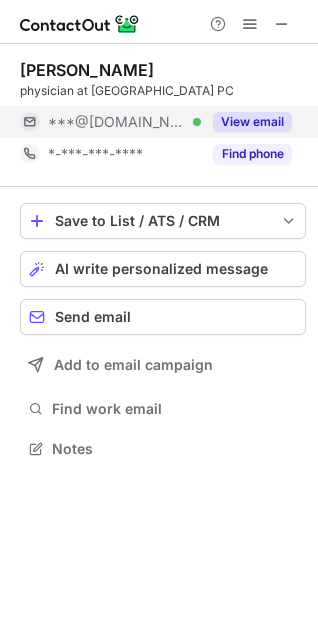 click on "View email" at bounding box center (252, 122) 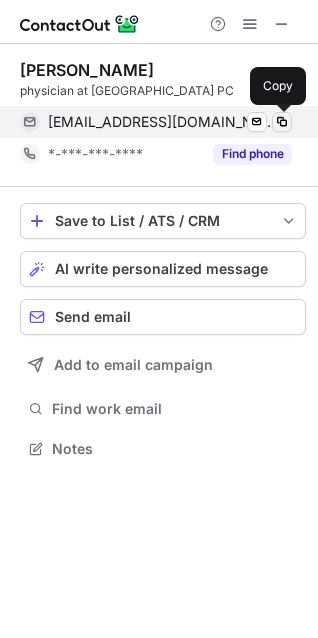 click at bounding box center [282, 122] 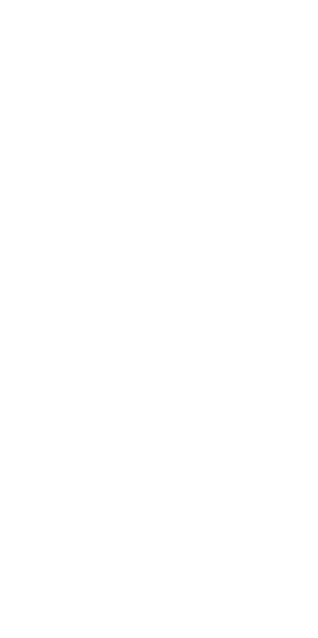 scroll, scrollTop: 0, scrollLeft: 0, axis: both 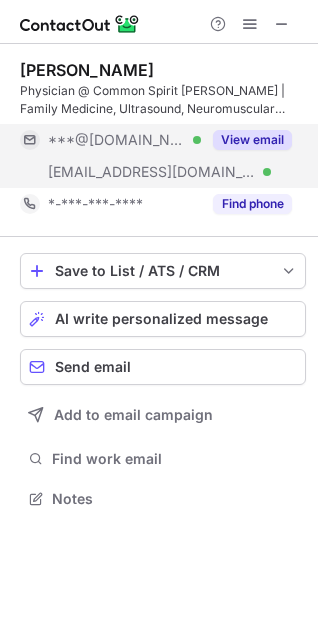 click on "View email" at bounding box center [252, 140] 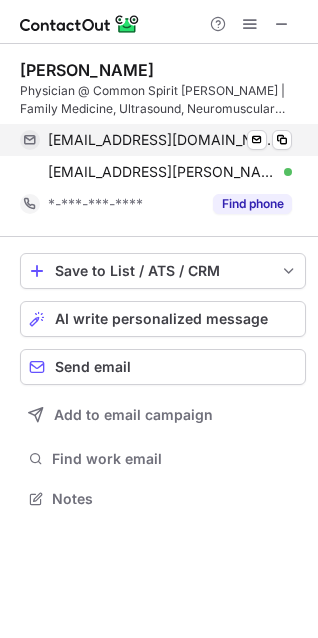 click on "[EMAIL_ADDRESS][DOMAIN_NAME] Verified" at bounding box center [170, 140] 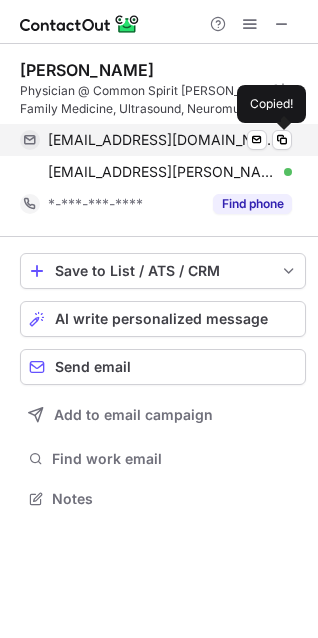 click on "[EMAIL_ADDRESS][DOMAIN_NAME] Verified" at bounding box center [170, 140] 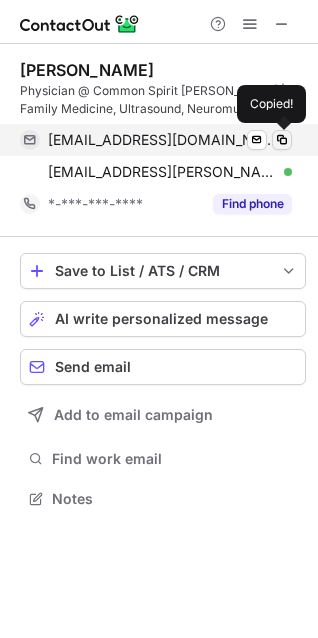 click at bounding box center [282, 140] 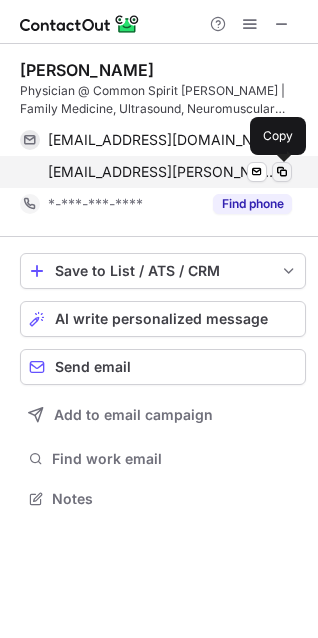 click at bounding box center [282, 172] 